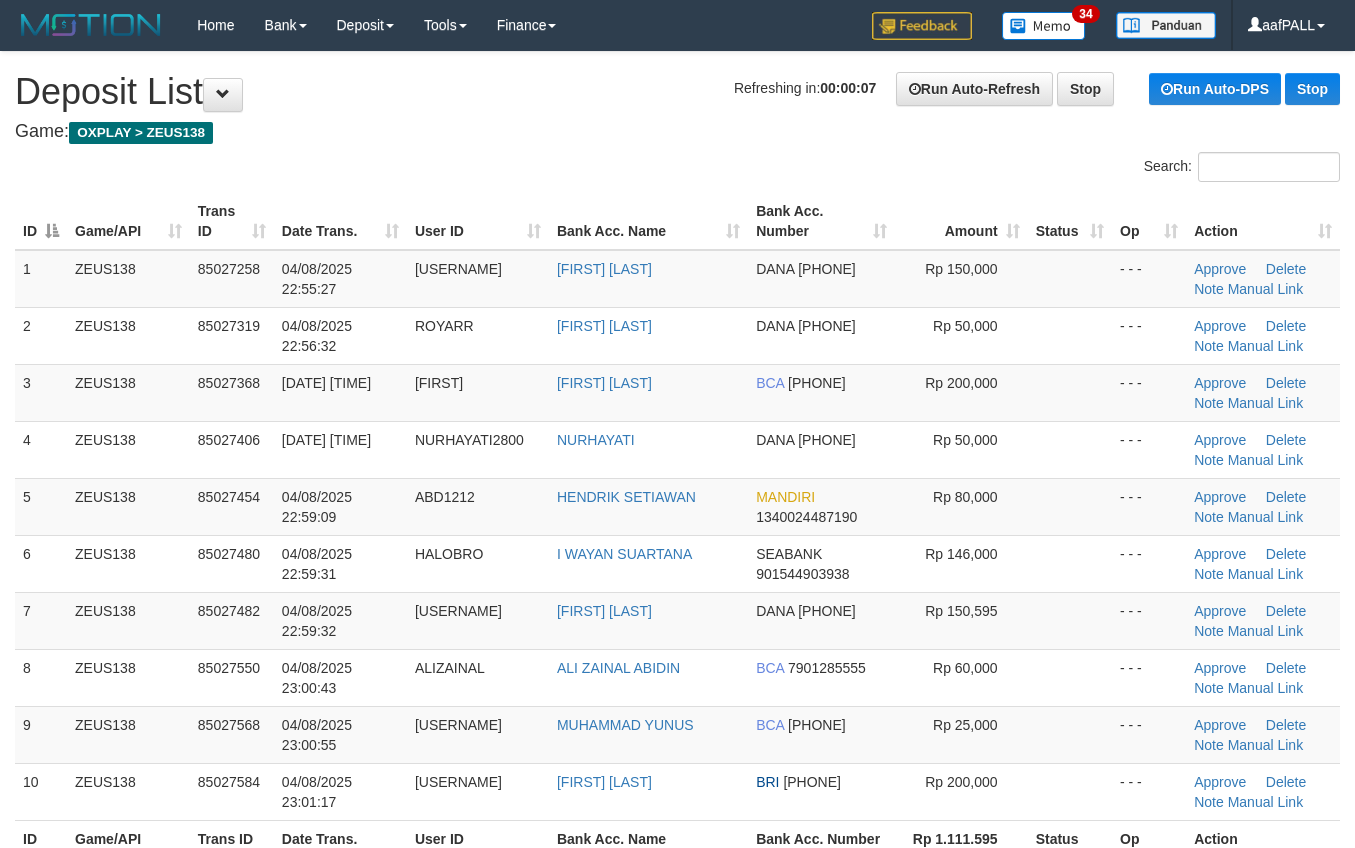 scroll, scrollTop: 0, scrollLeft: 0, axis: both 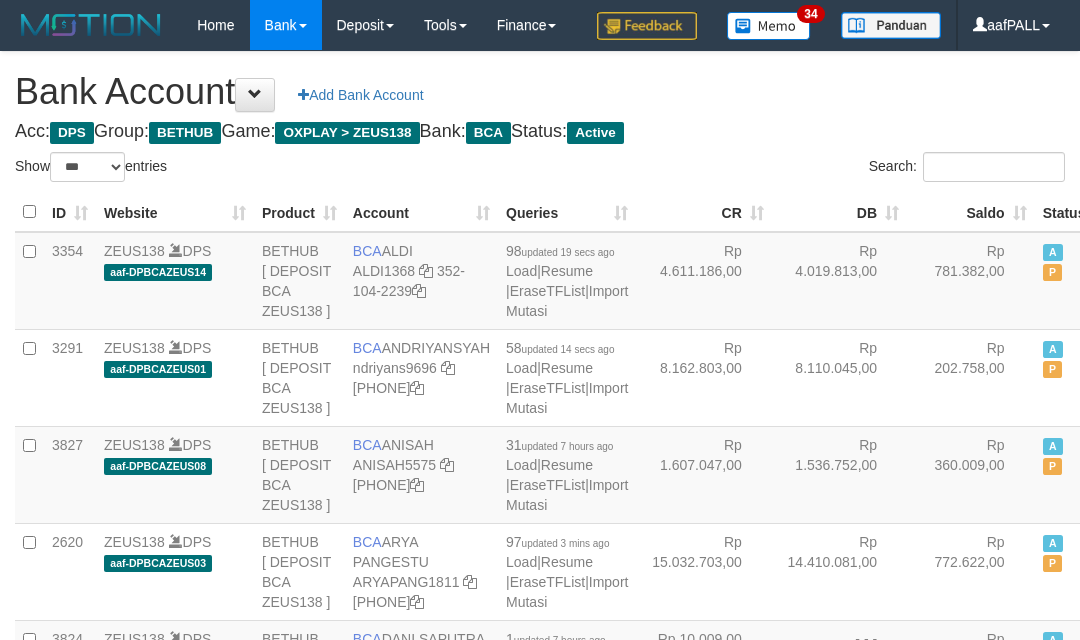 select on "***" 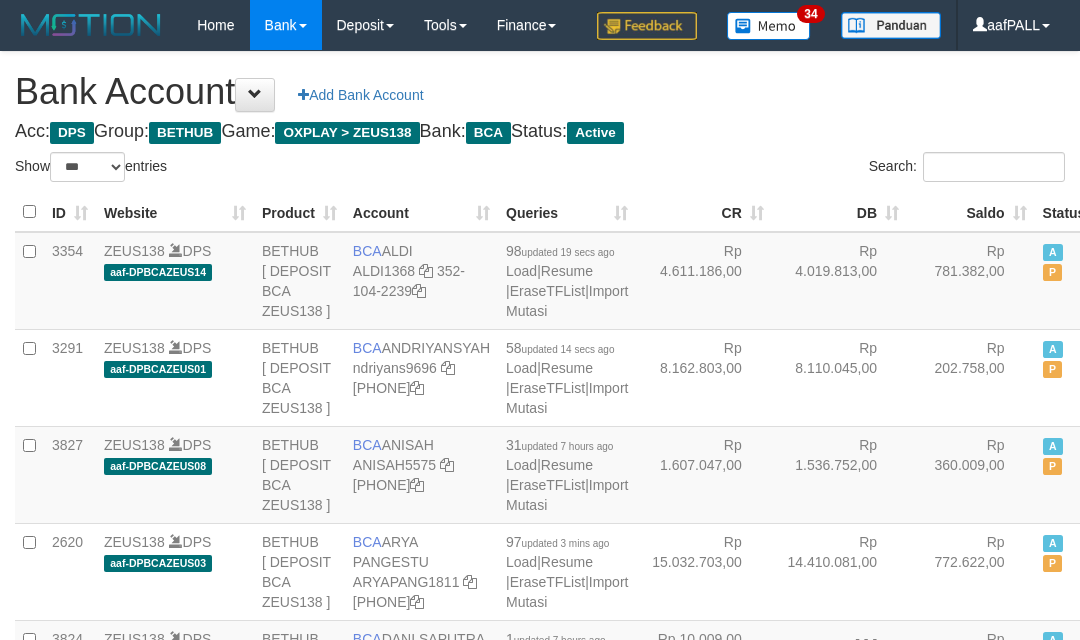 scroll, scrollTop: 4068, scrollLeft: 0, axis: vertical 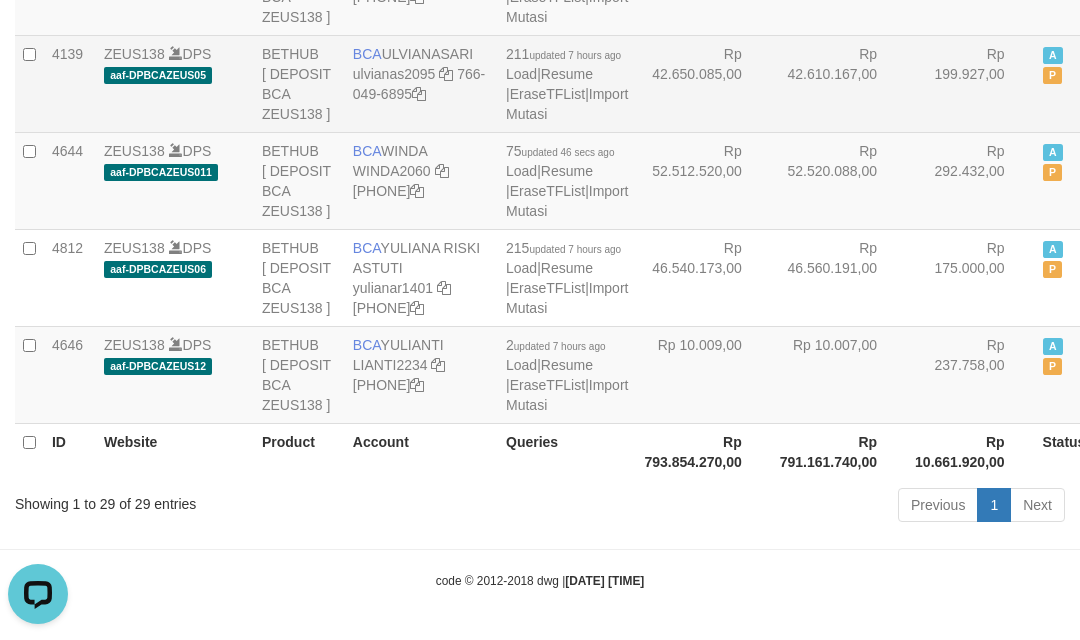 drag, startPoint x: 622, startPoint y: 280, endPoint x: 608, endPoint y: 282, distance: 14.142136 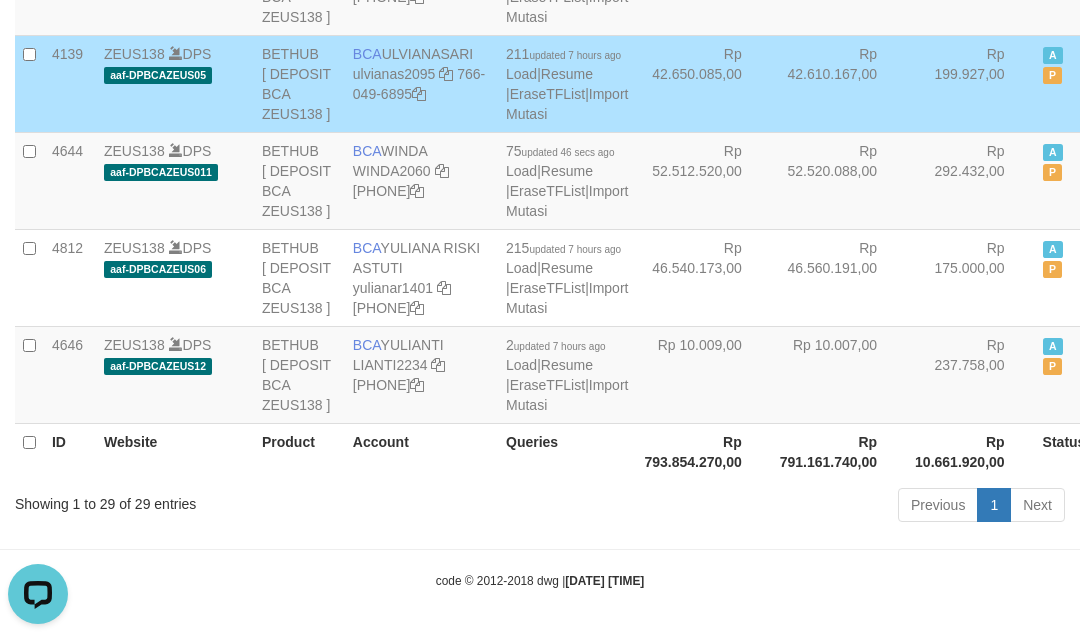 scroll, scrollTop: 1877, scrollLeft: 0, axis: vertical 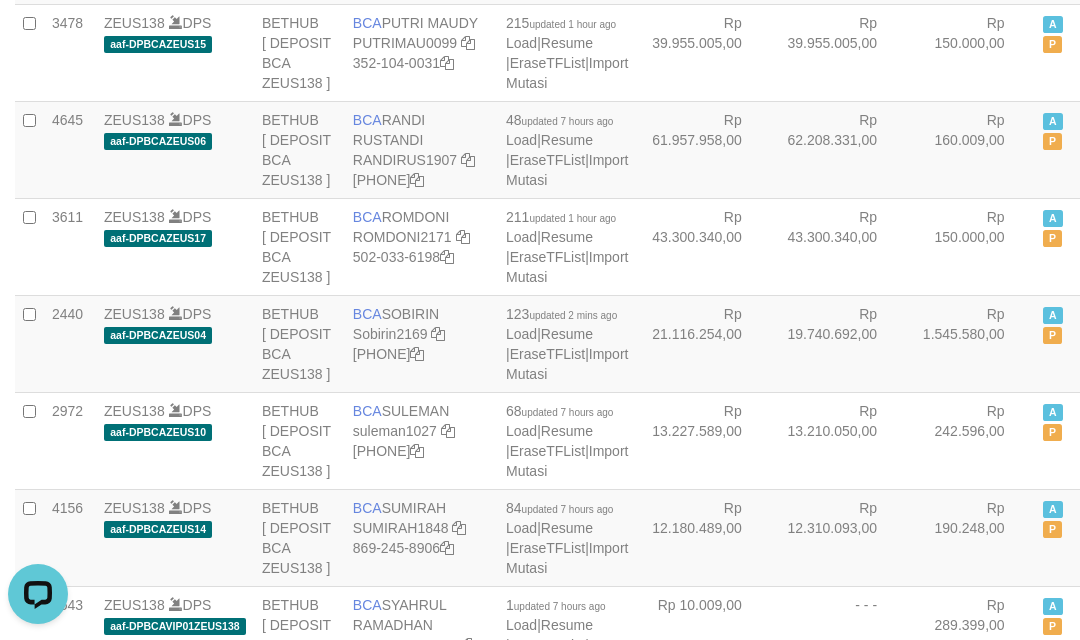 click at bounding box center [460, -442] 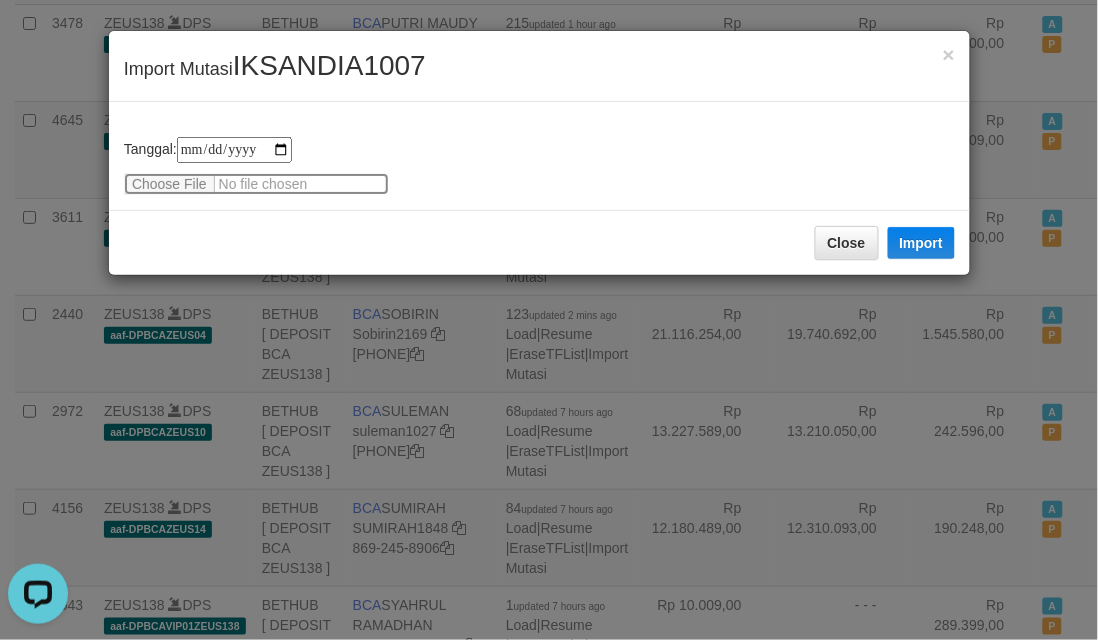 click at bounding box center (256, 184) 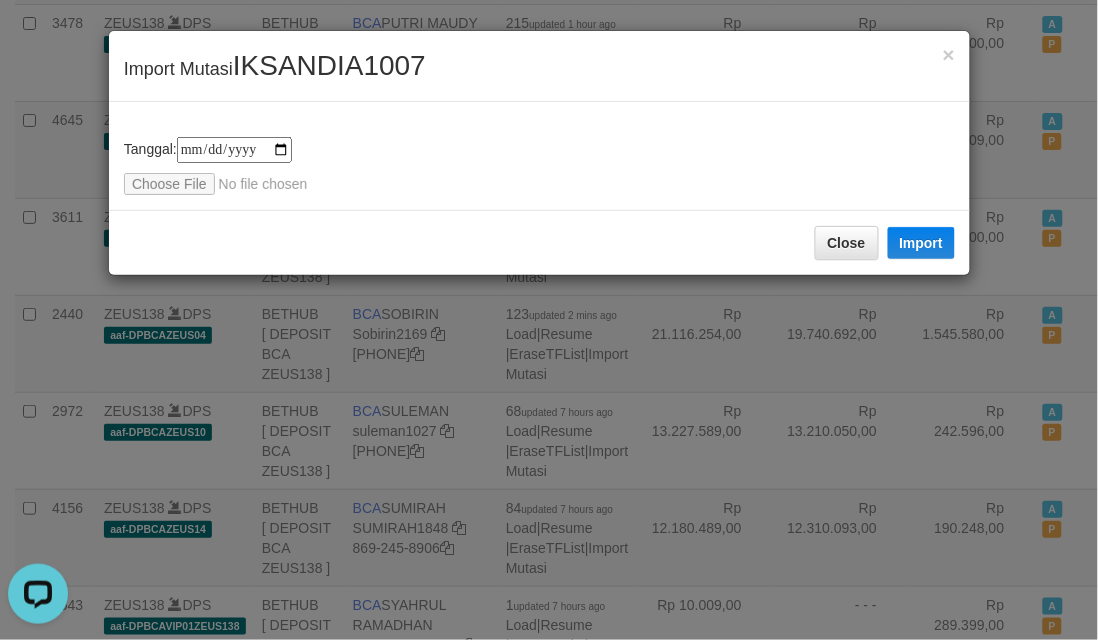 drag, startPoint x: 643, startPoint y: 283, endPoint x: 586, endPoint y: 283, distance: 57 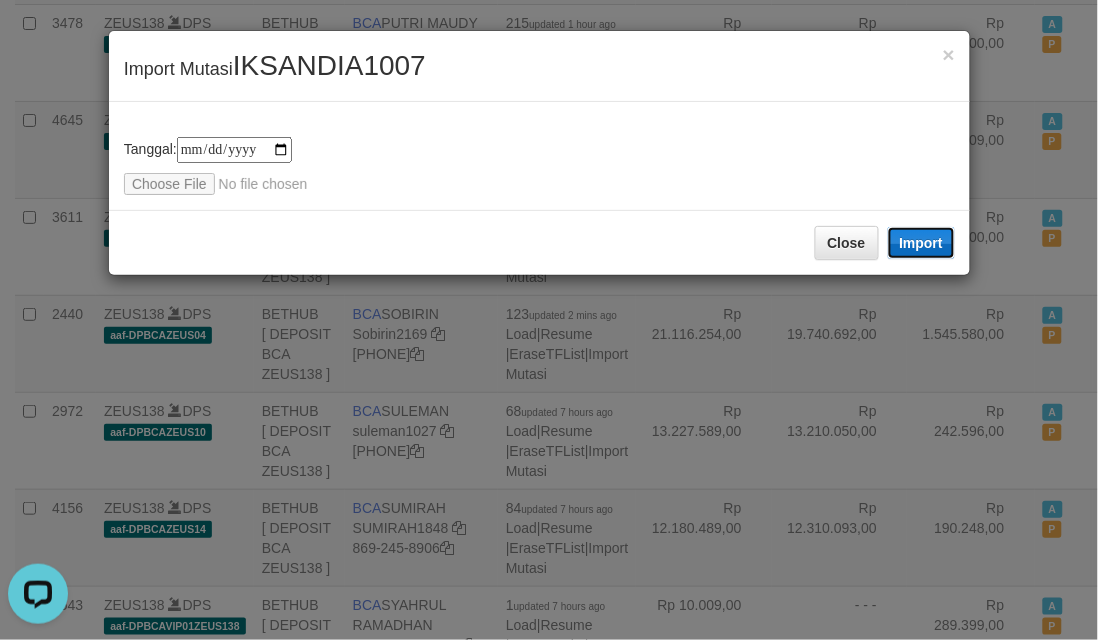 click on "Import" at bounding box center [922, 243] 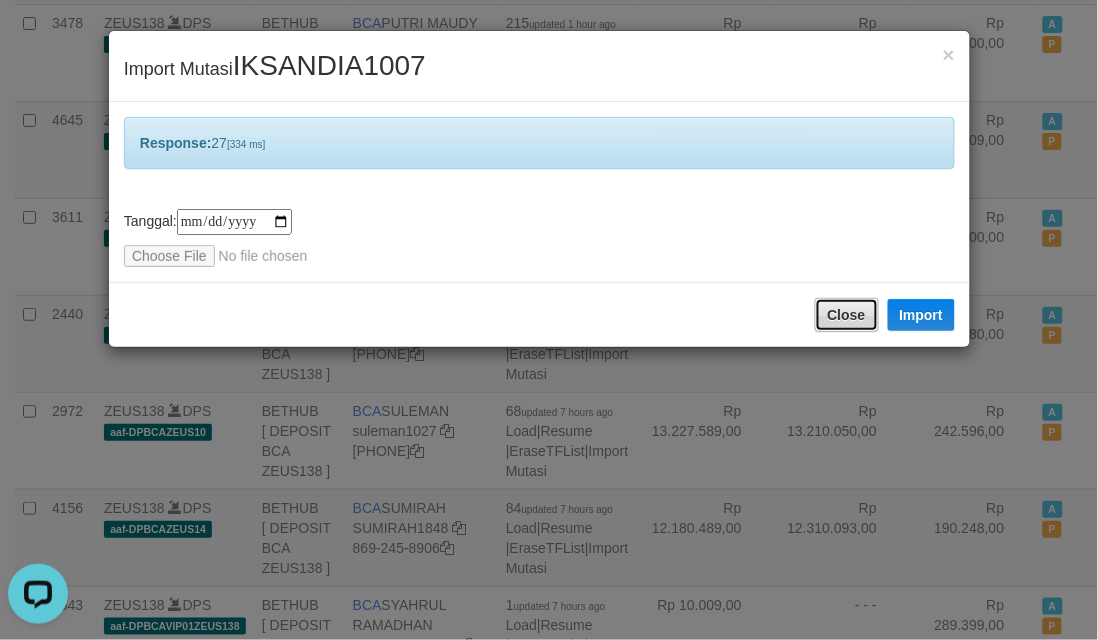 click on "Close" at bounding box center (847, 315) 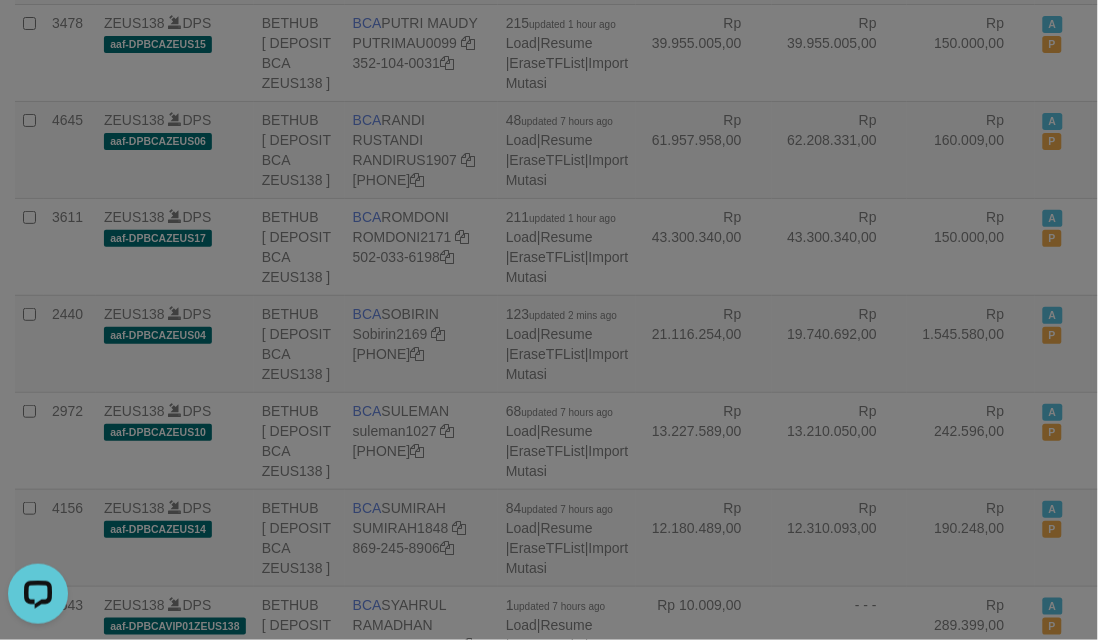 click at bounding box center (549, 320) 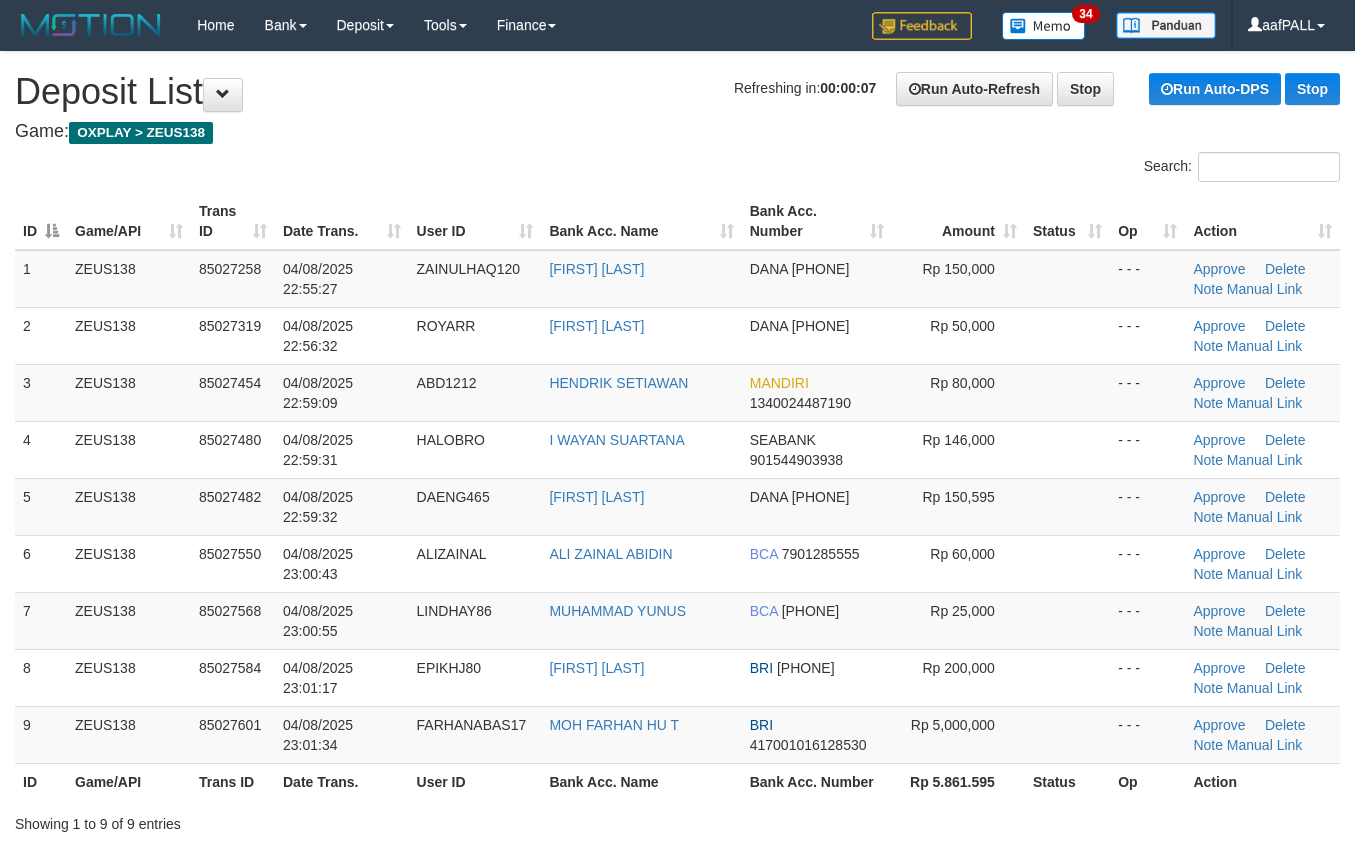 scroll, scrollTop: 0, scrollLeft: 0, axis: both 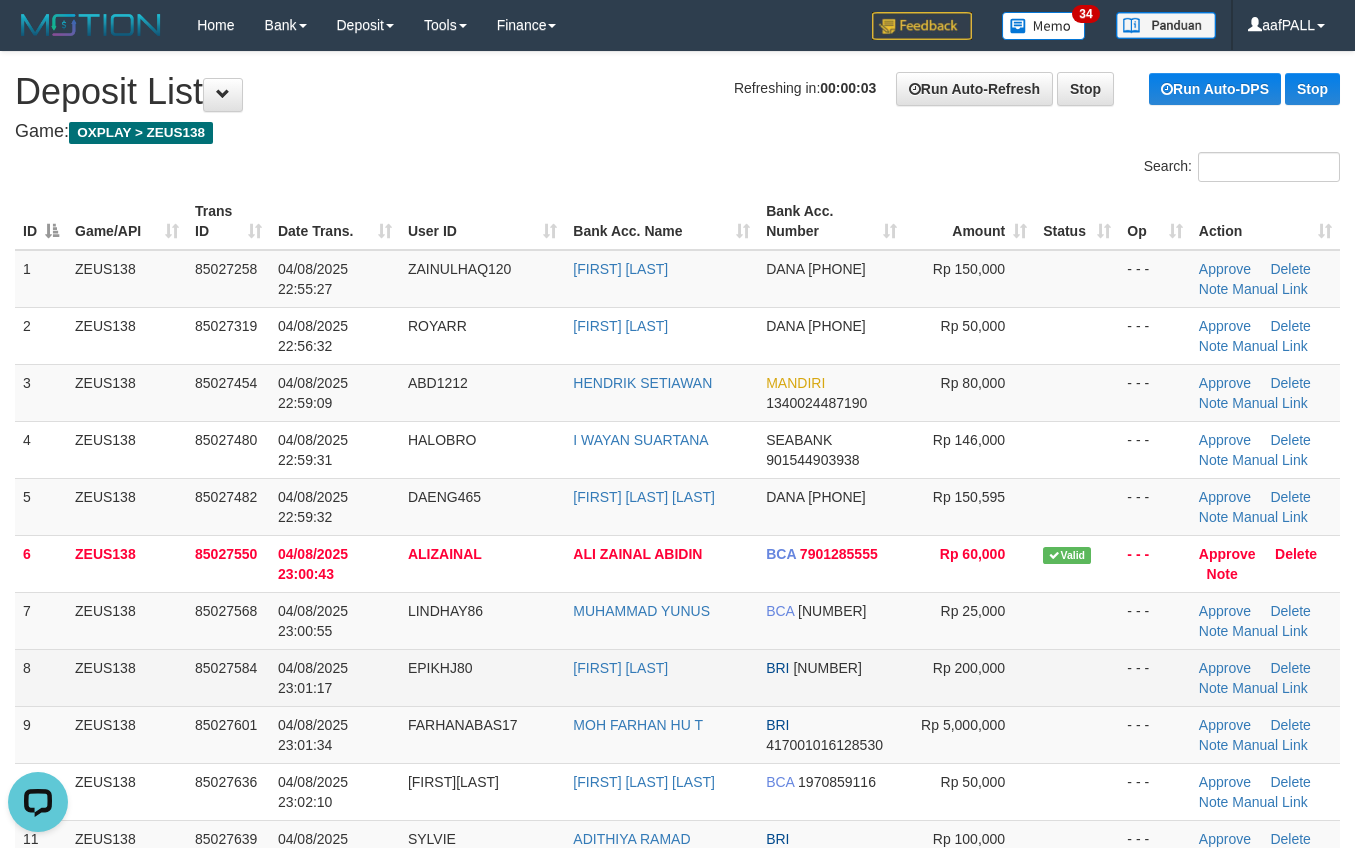 drag, startPoint x: 378, startPoint y: 703, endPoint x: 371, endPoint y: 691, distance: 13.892444 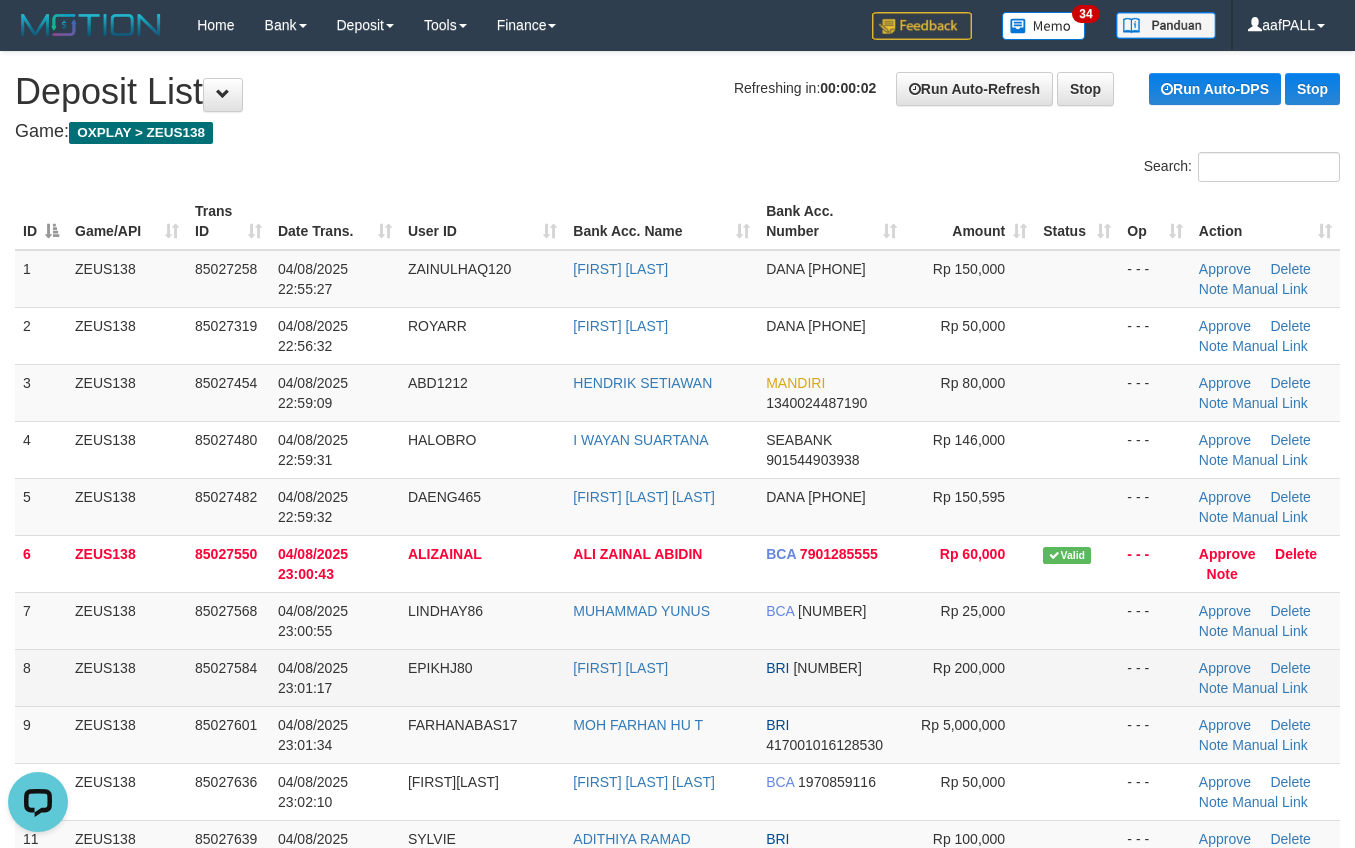 drag, startPoint x: 363, startPoint y: 677, endPoint x: 387, endPoint y: 665, distance: 26.832815 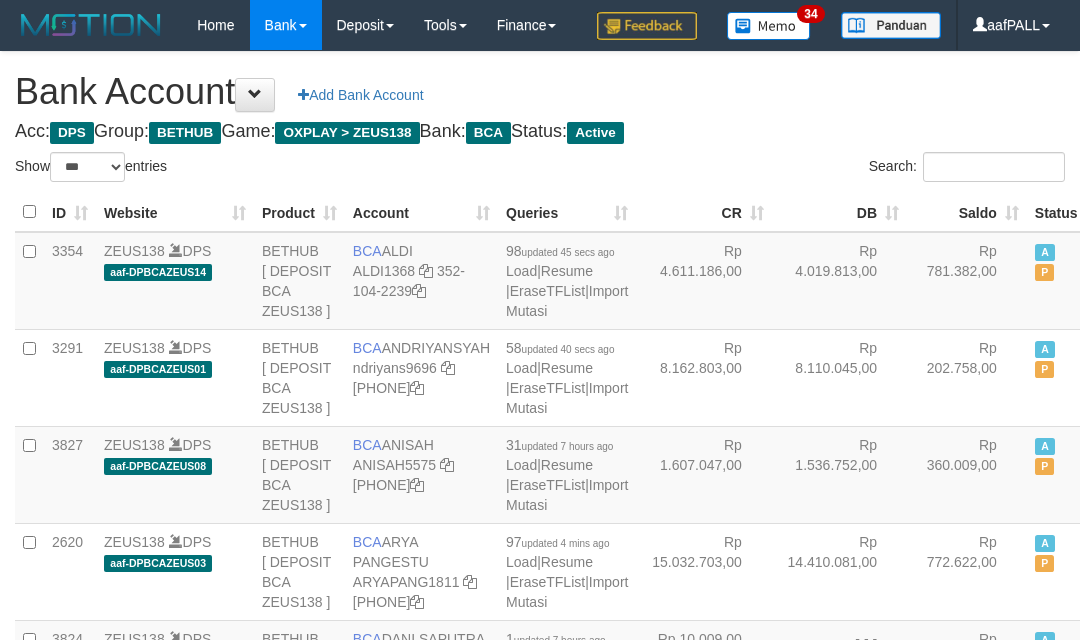 select on "***" 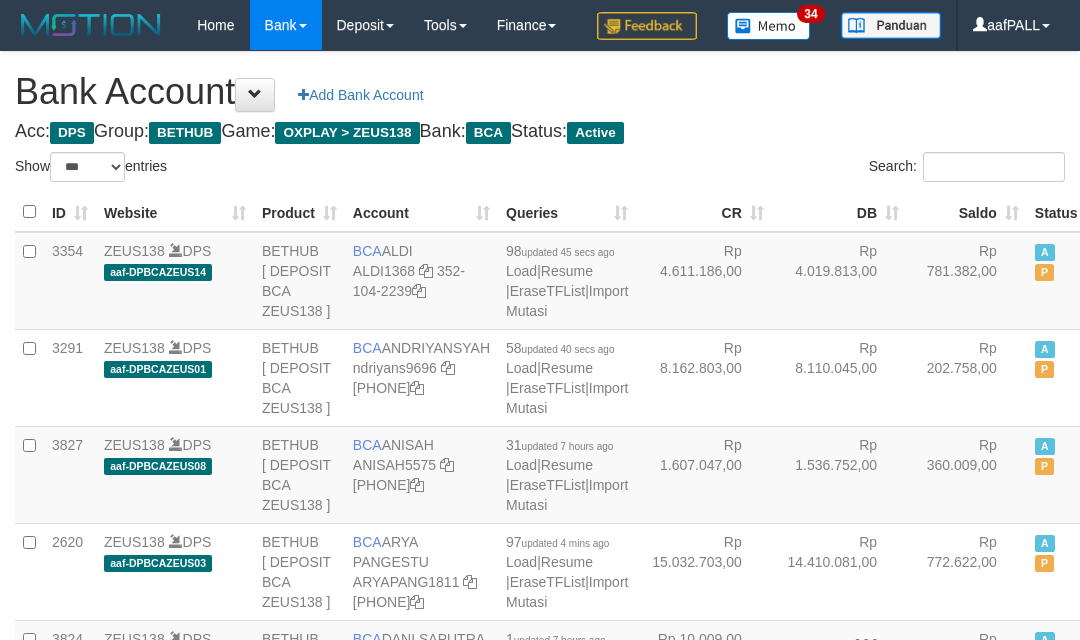 scroll, scrollTop: 1877, scrollLeft: 0, axis: vertical 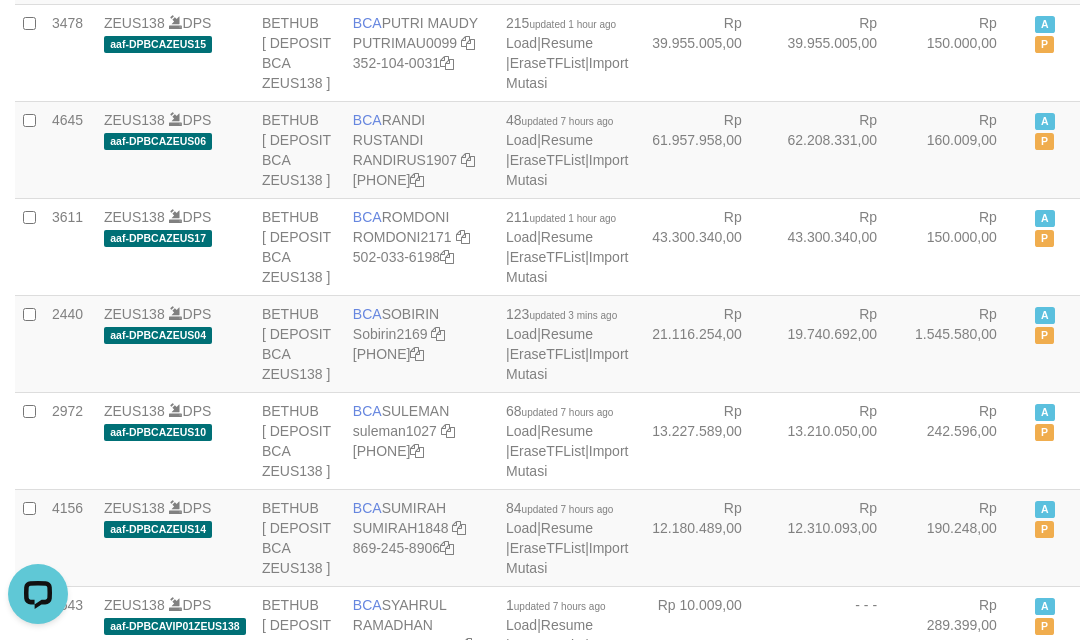 click on "Rp 8.810.034,00" at bounding box center [839, -433] 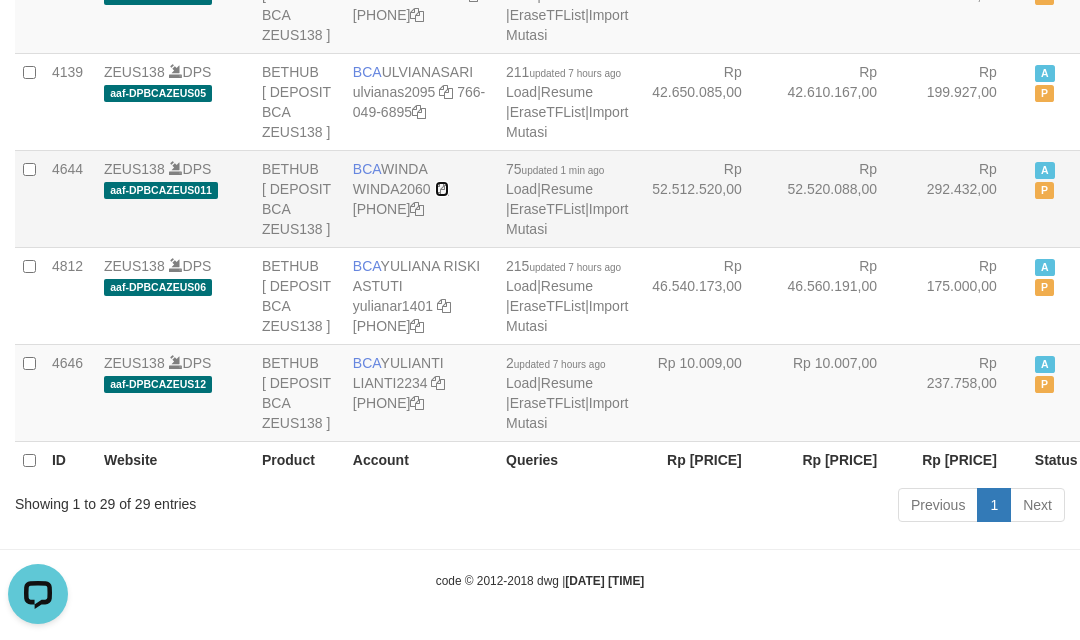 click at bounding box center [442, 189] 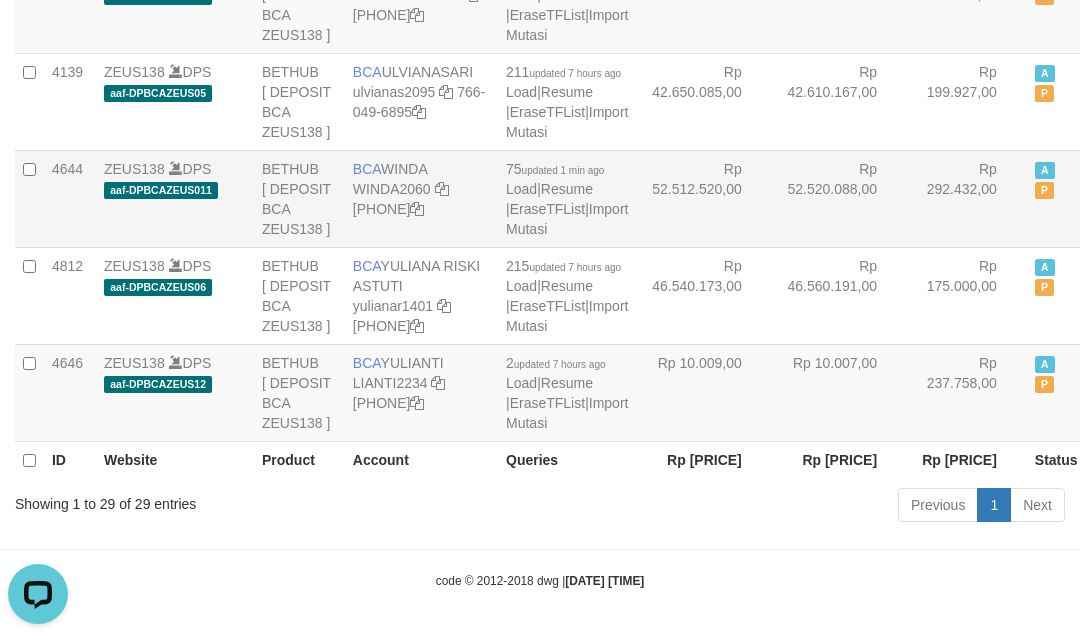 click on "75  updated 1 min ago
Load
|
Resume
|
EraseTFList
|
Import Mutasi" at bounding box center (567, 198) 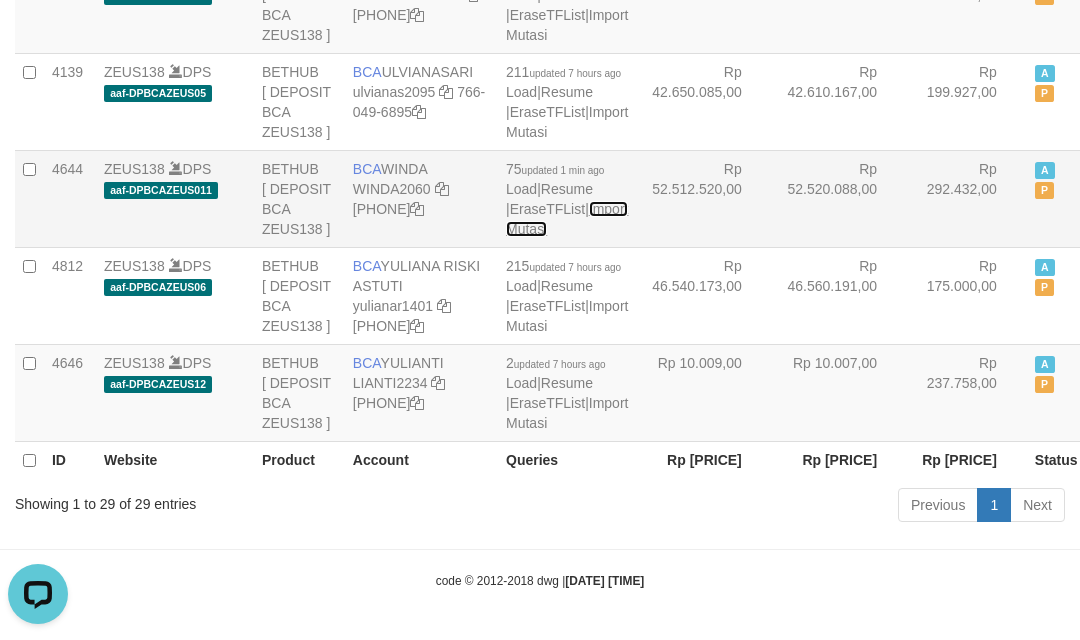 click on "Import Mutasi" at bounding box center [567, 219] 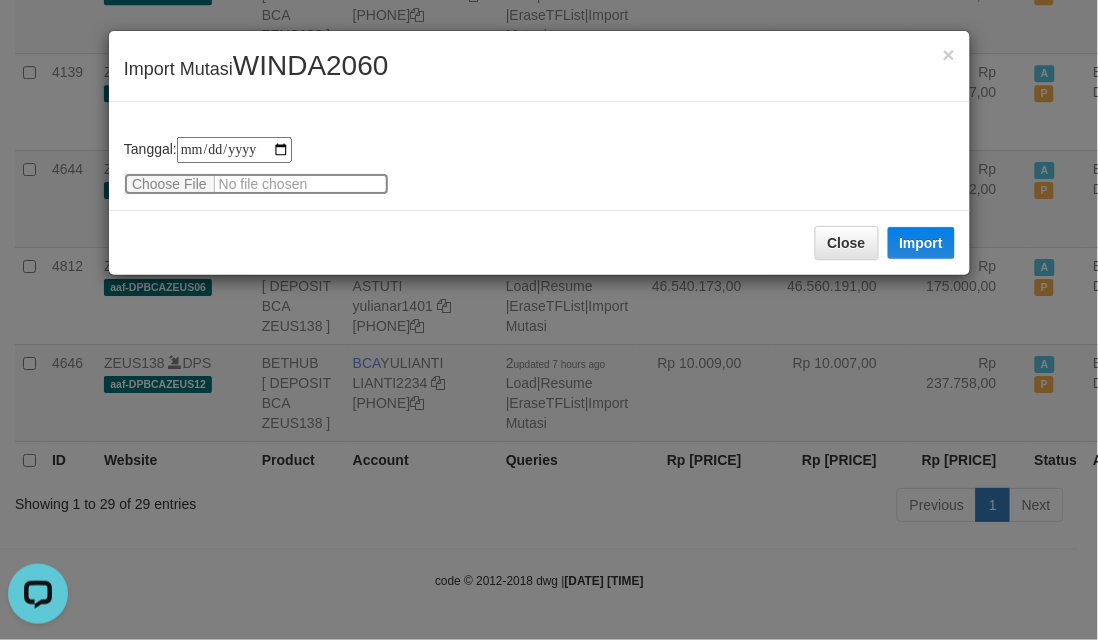 click at bounding box center [256, 184] 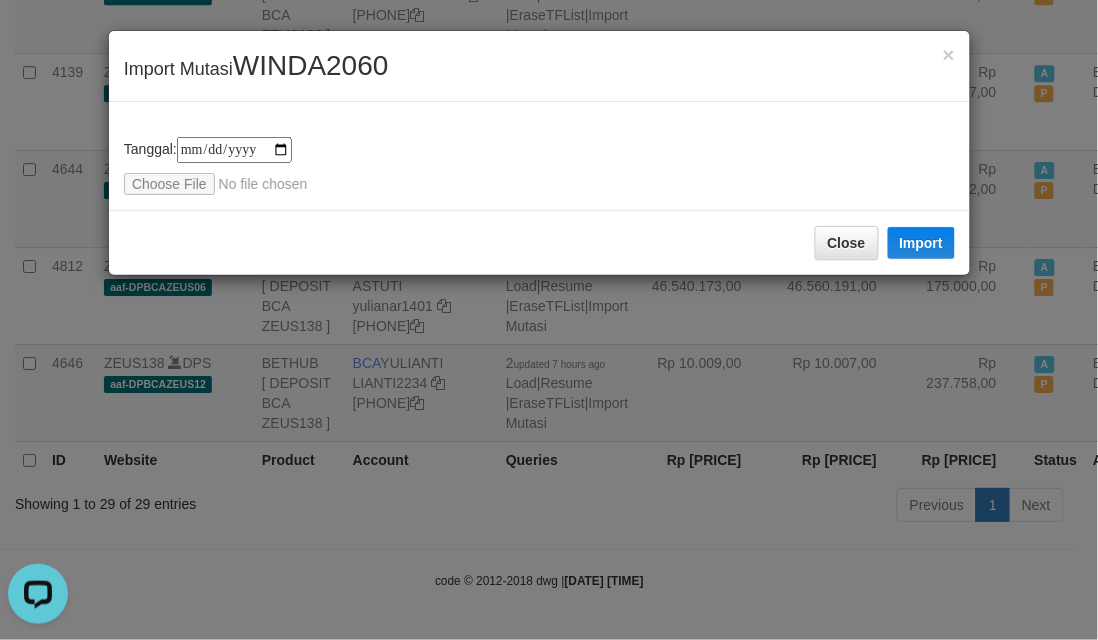 drag, startPoint x: 680, startPoint y: 322, endPoint x: 635, endPoint y: 323, distance: 45.01111 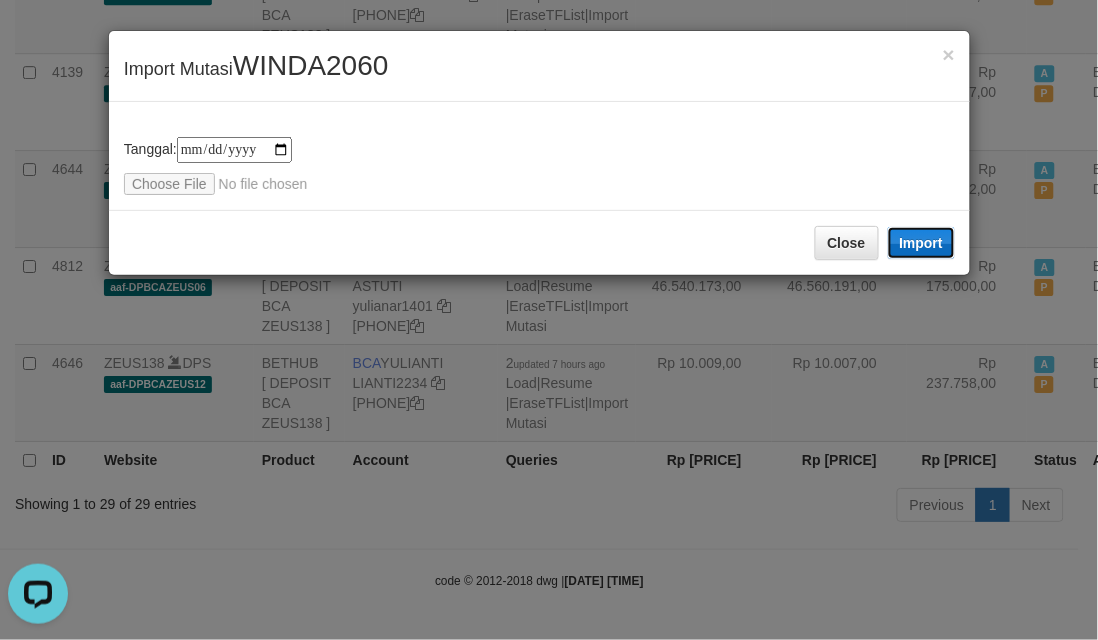click on "Import" at bounding box center (922, 243) 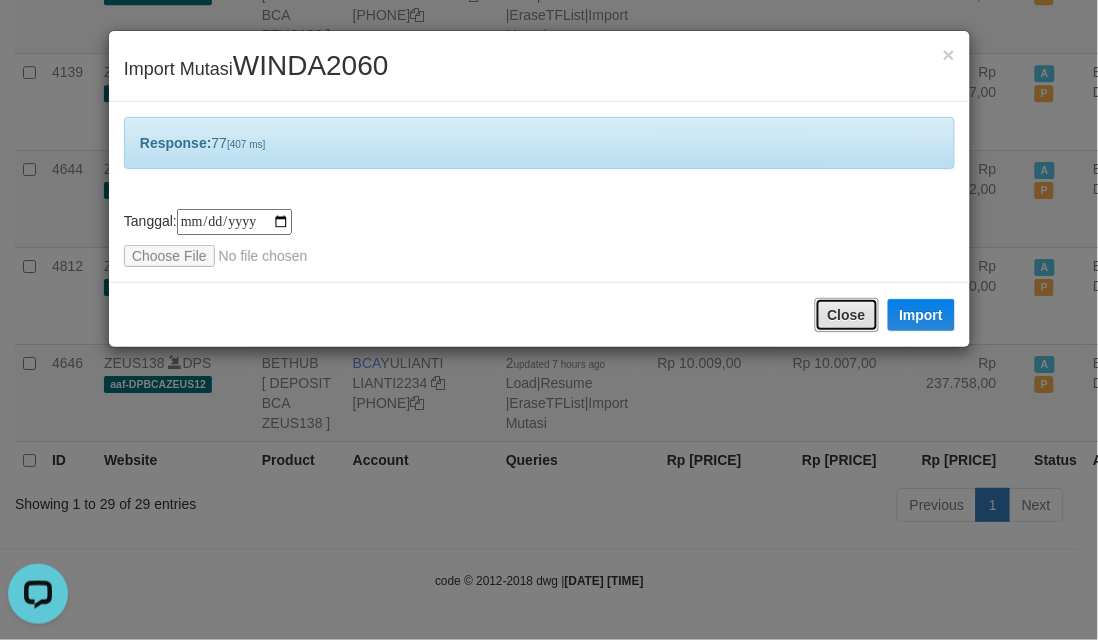 drag, startPoint x: 826, startPoint y: 312, endPoint x: 762, endPoint y: 343, distance: 71.11259 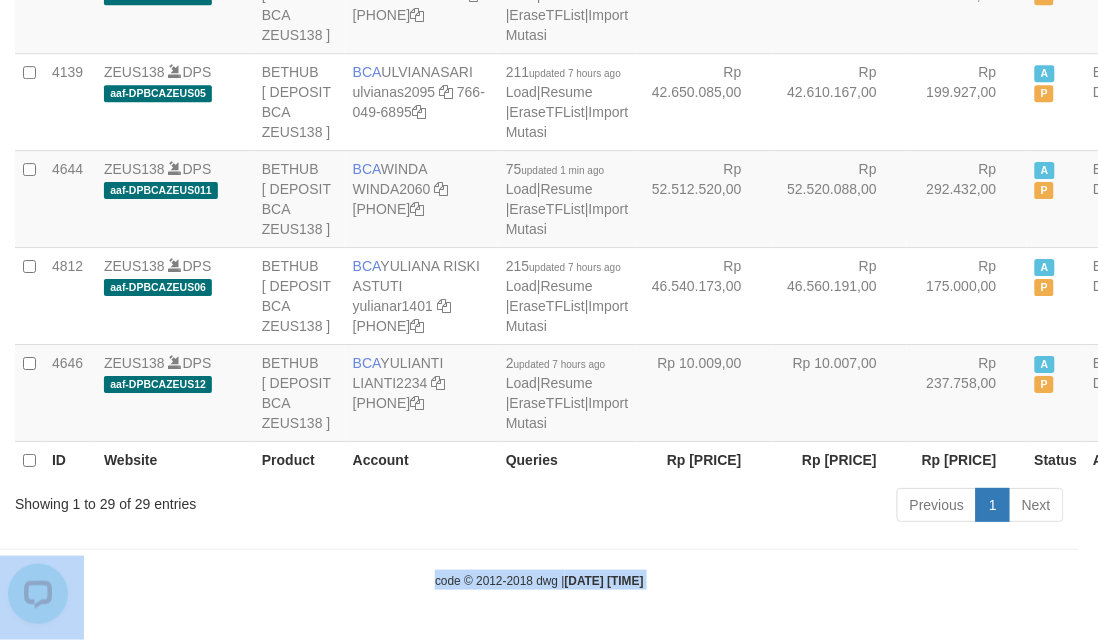 click on "Toggle navigation
Home
Bank
Account List
Load
By Website
Group
[OXPLAY]													ZEUS138
By Load Group (DPS)" at bounding box center (549, -982) 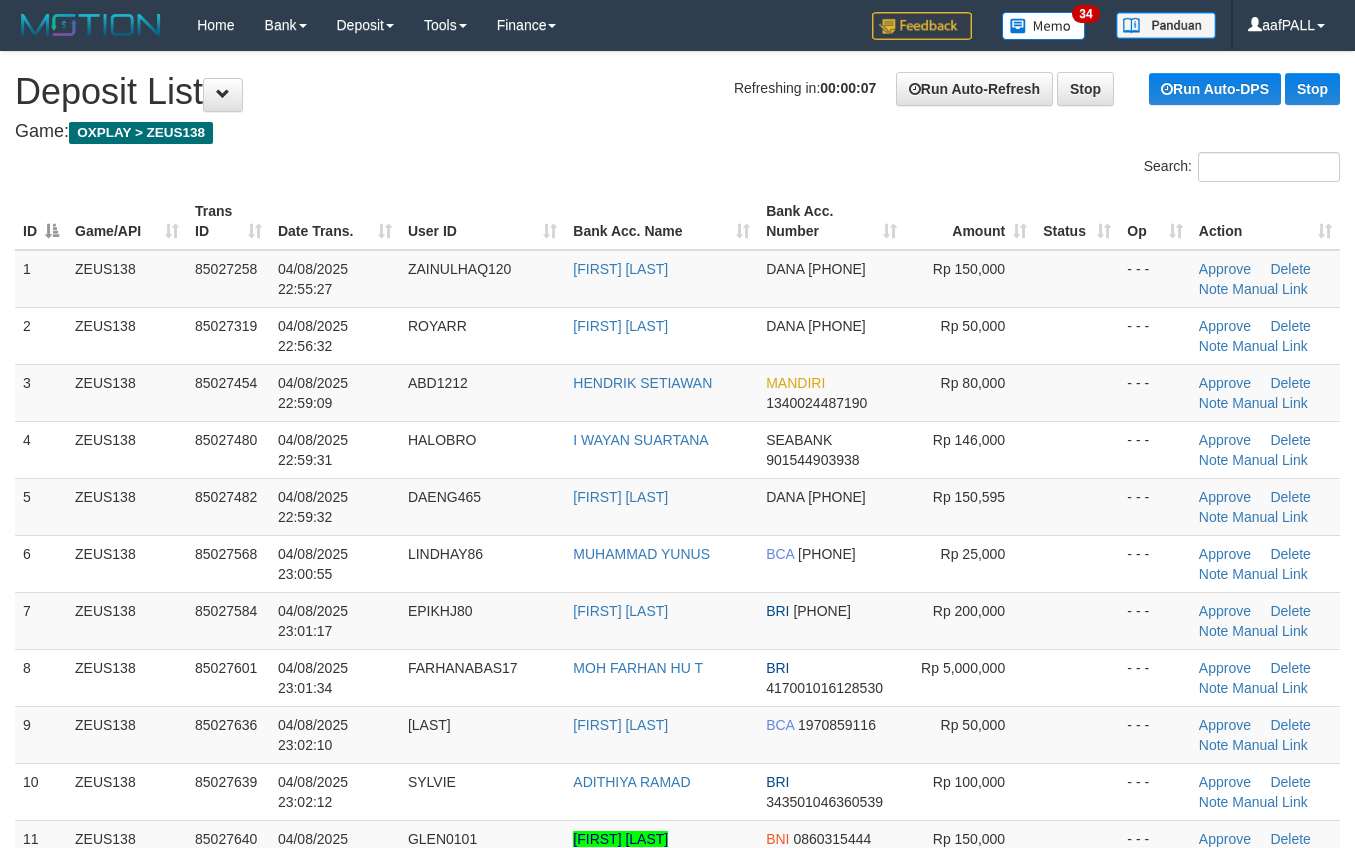 scroll, scrollTop: 0, scrollLeft: 0, axis: both 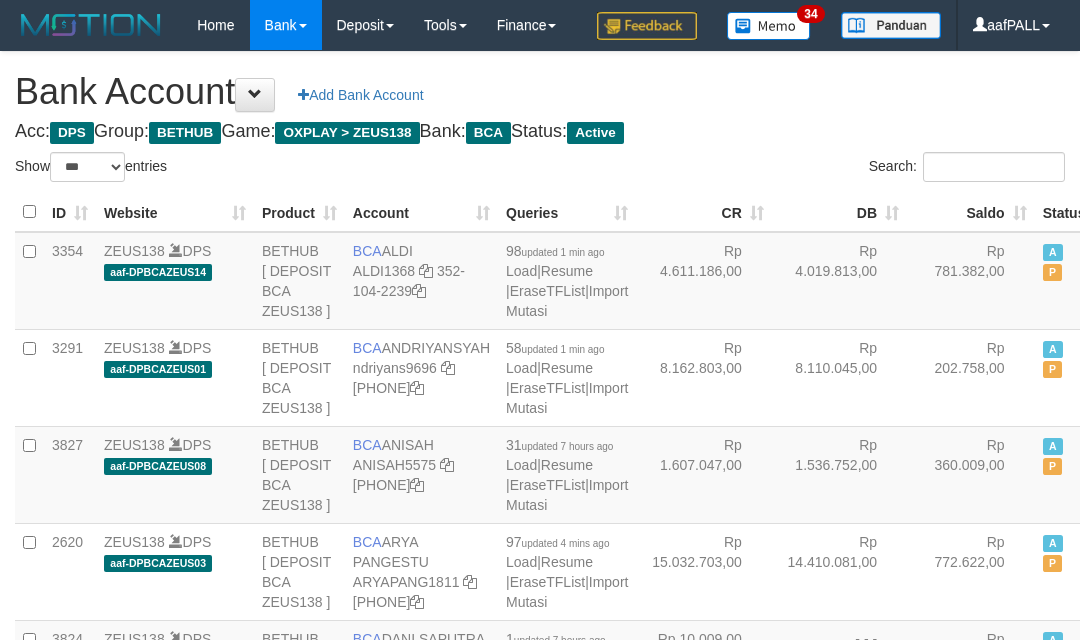 select on "***" 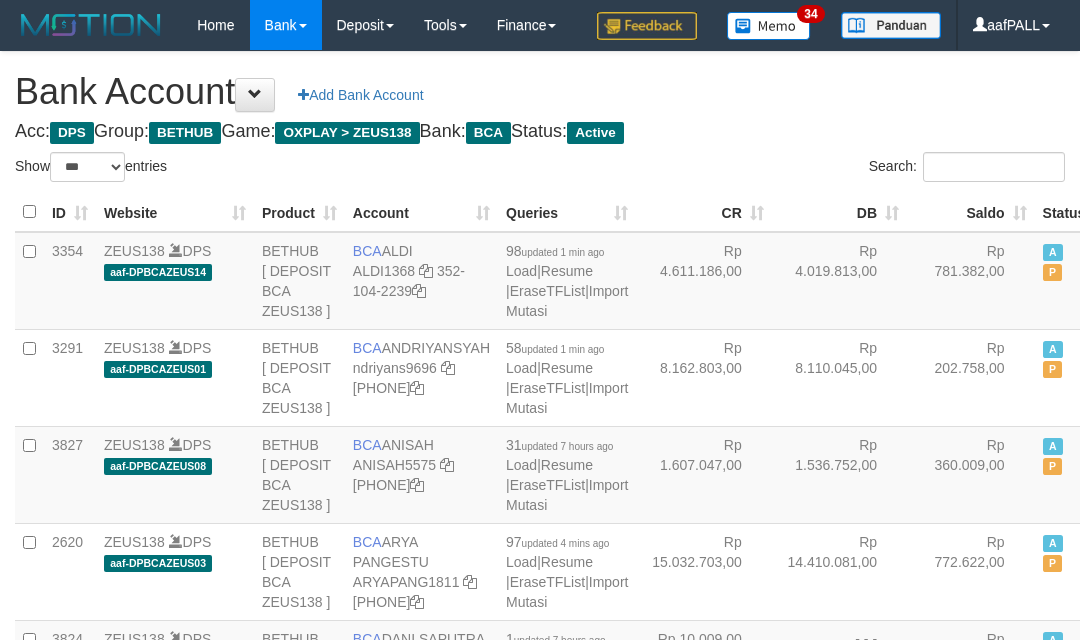 scroll, scrollTop: 4068, scrollLeft: 0, axis: vertical 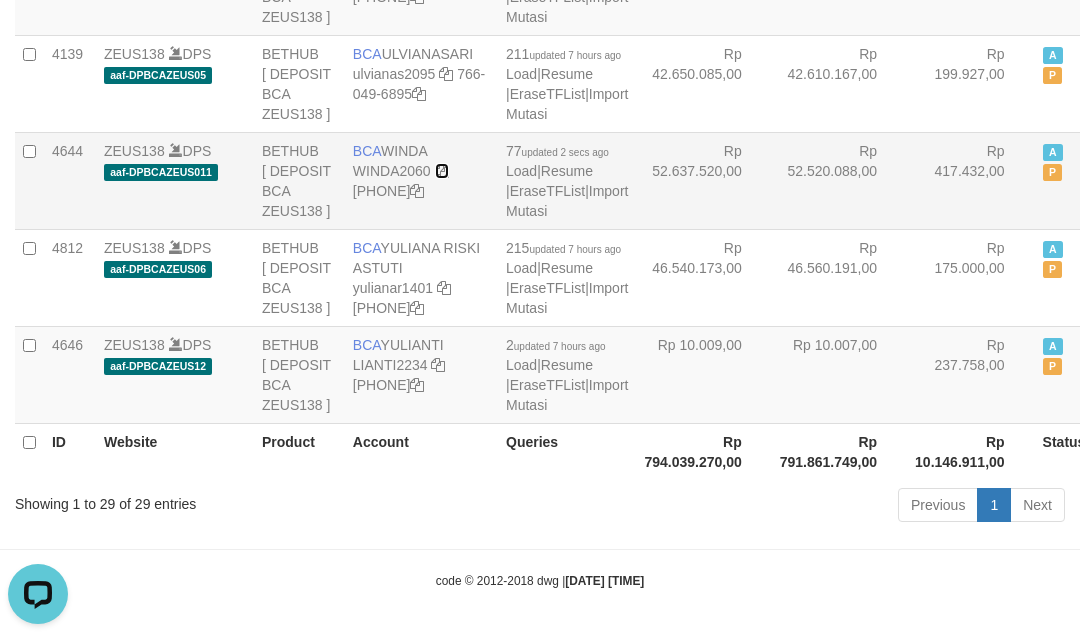 click at bounding box center [442, 171] 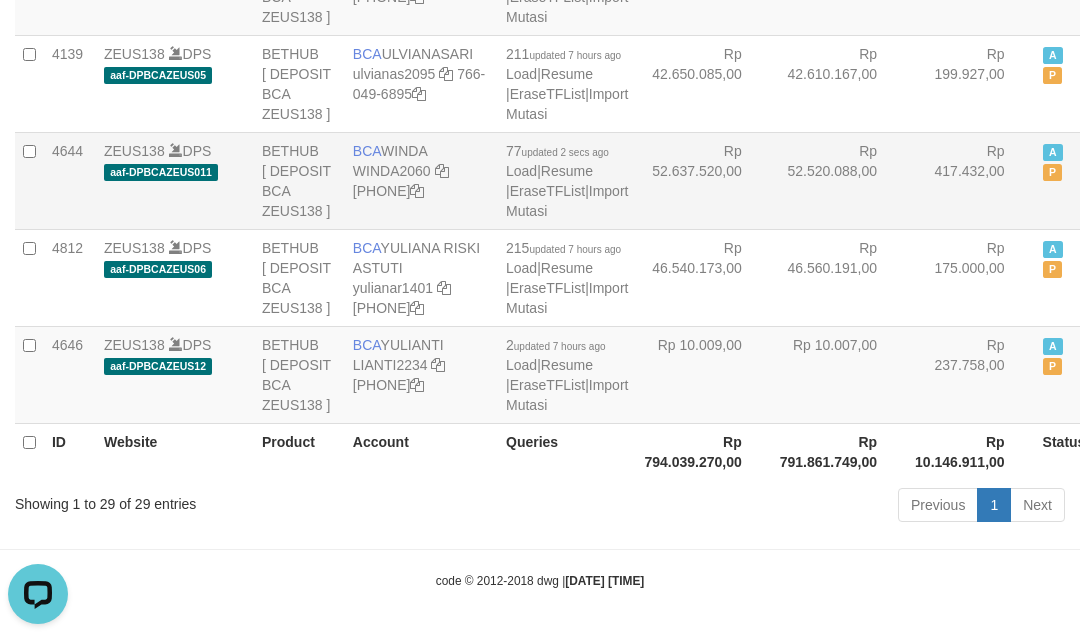 click on "Rp 52.637.520,00" at bounding box center (703, 180) 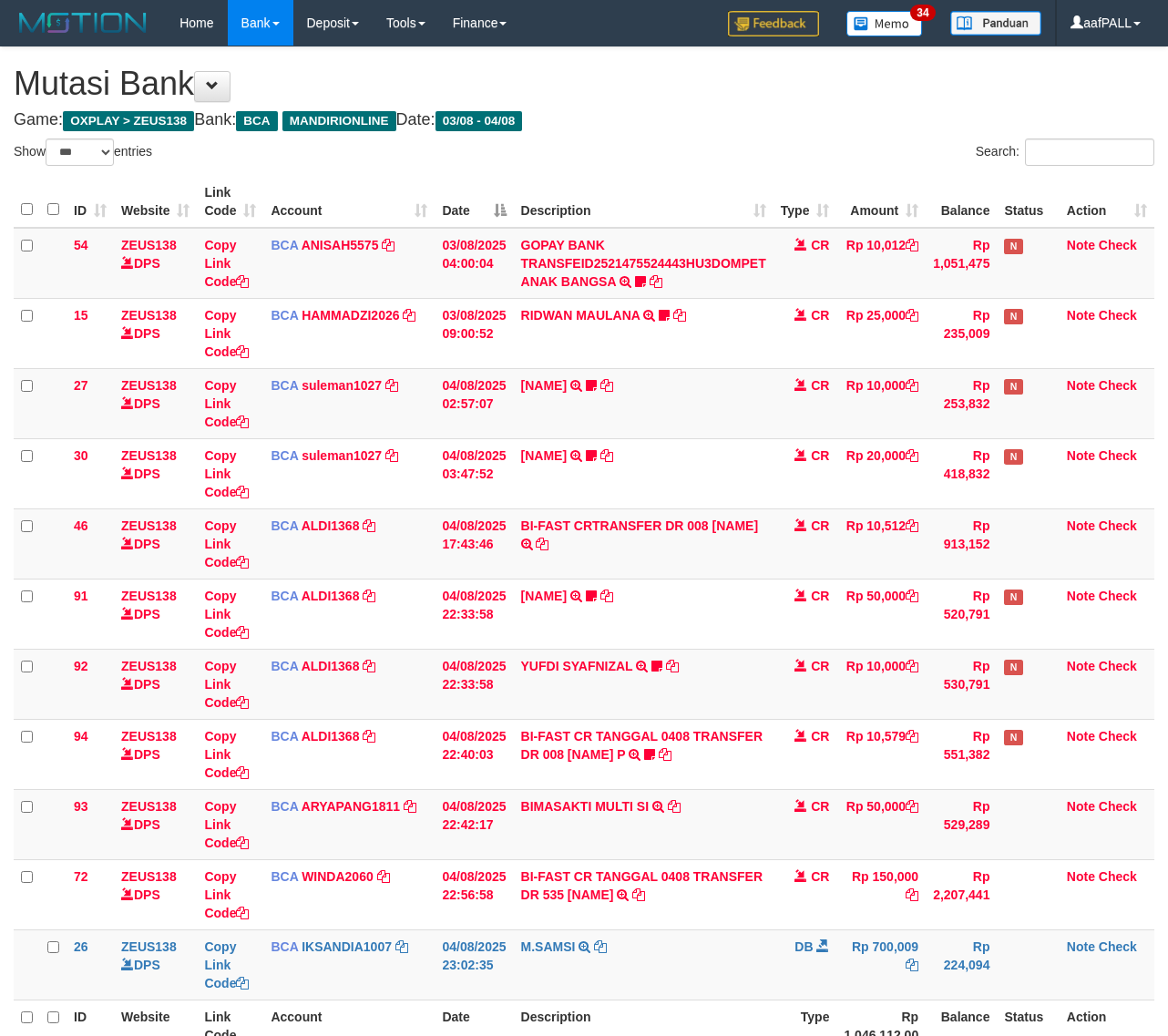 select on "***" 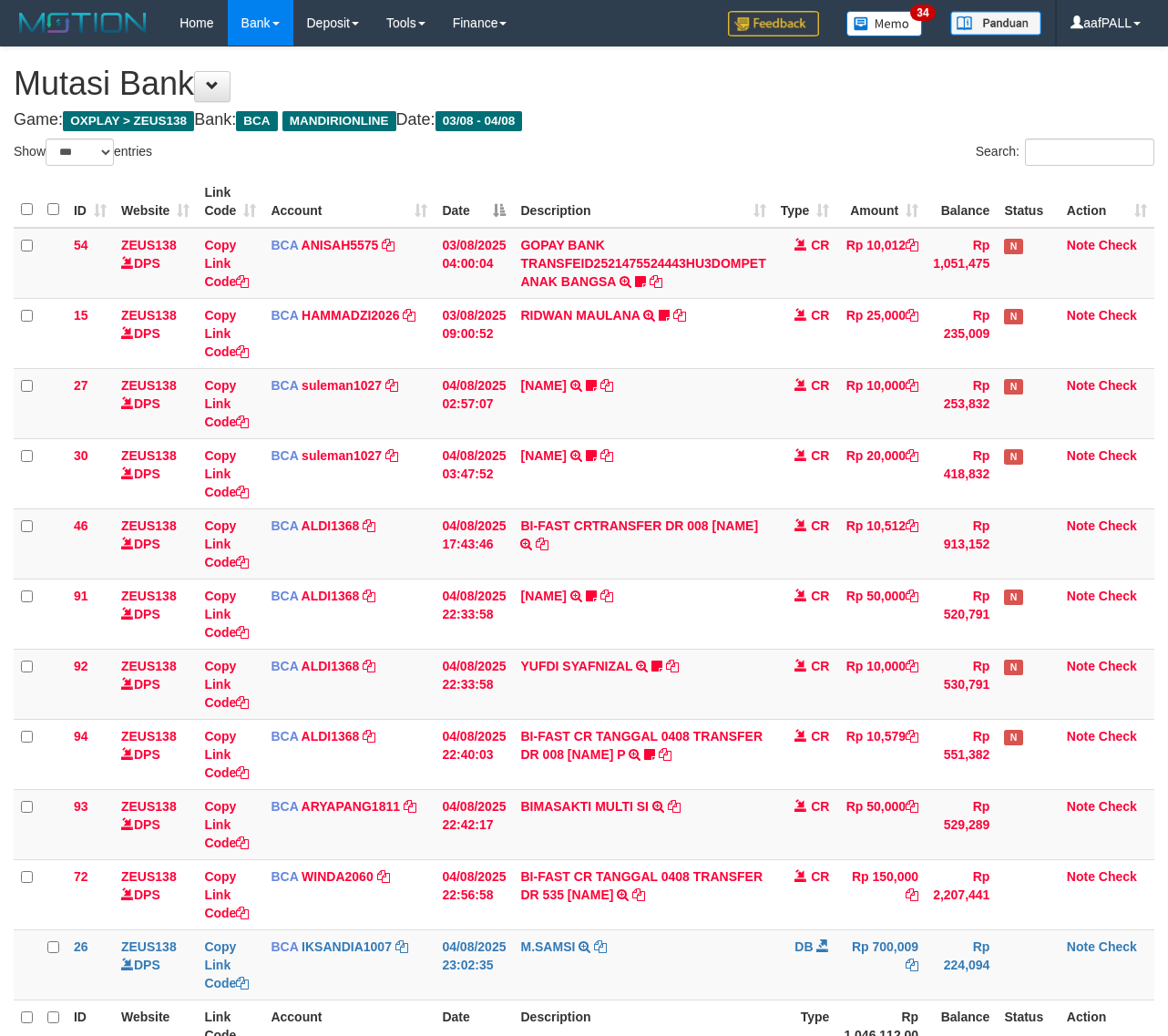 scroll, scrollTop: 126, scrollLeft: 0, axis: vertical 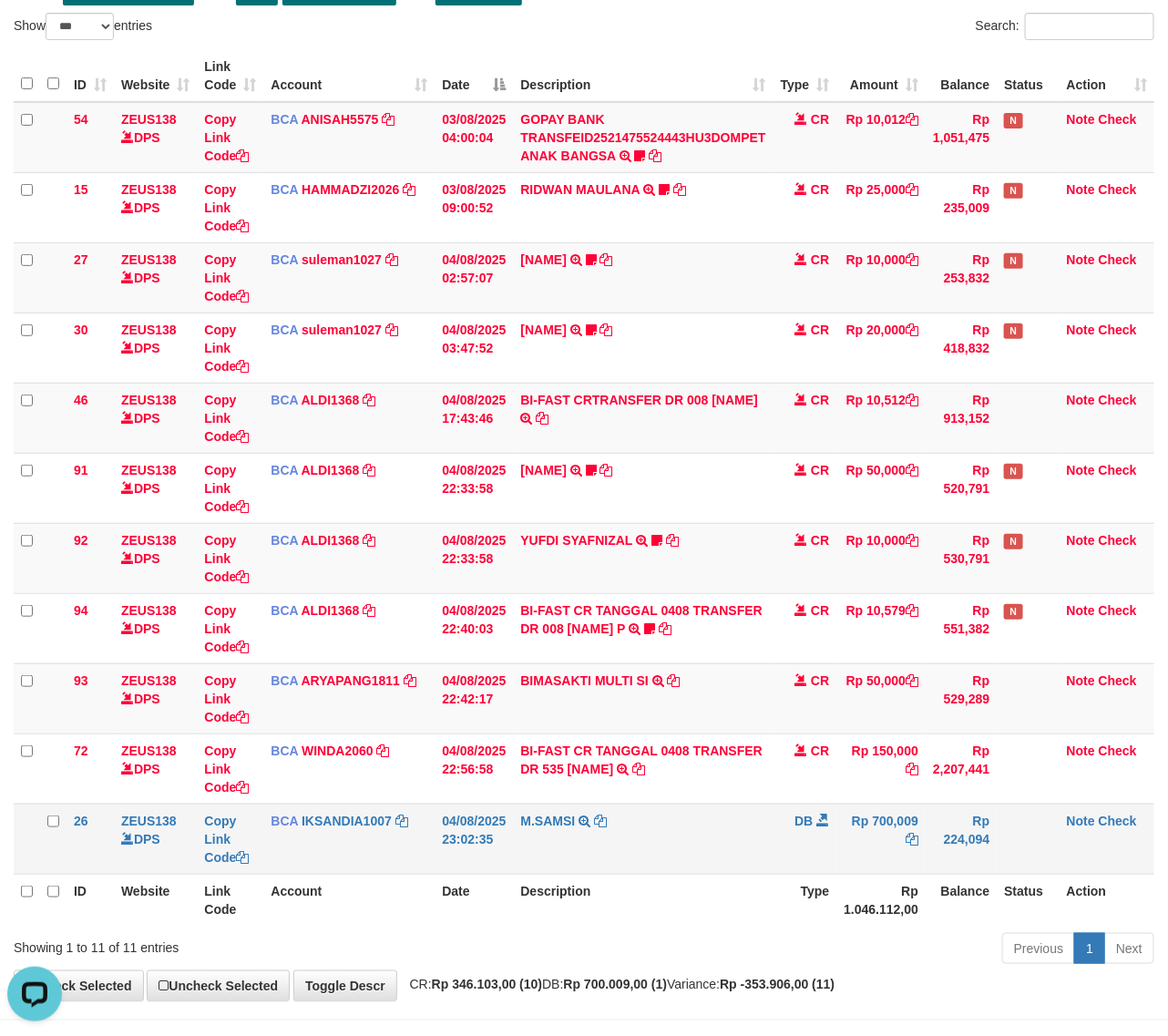 click on "M.SAMSI         TRSF E-BANKING DB 0408/FTSCY/WS95031
700009.00M.SAMSI" at bounding box center (642, 838) 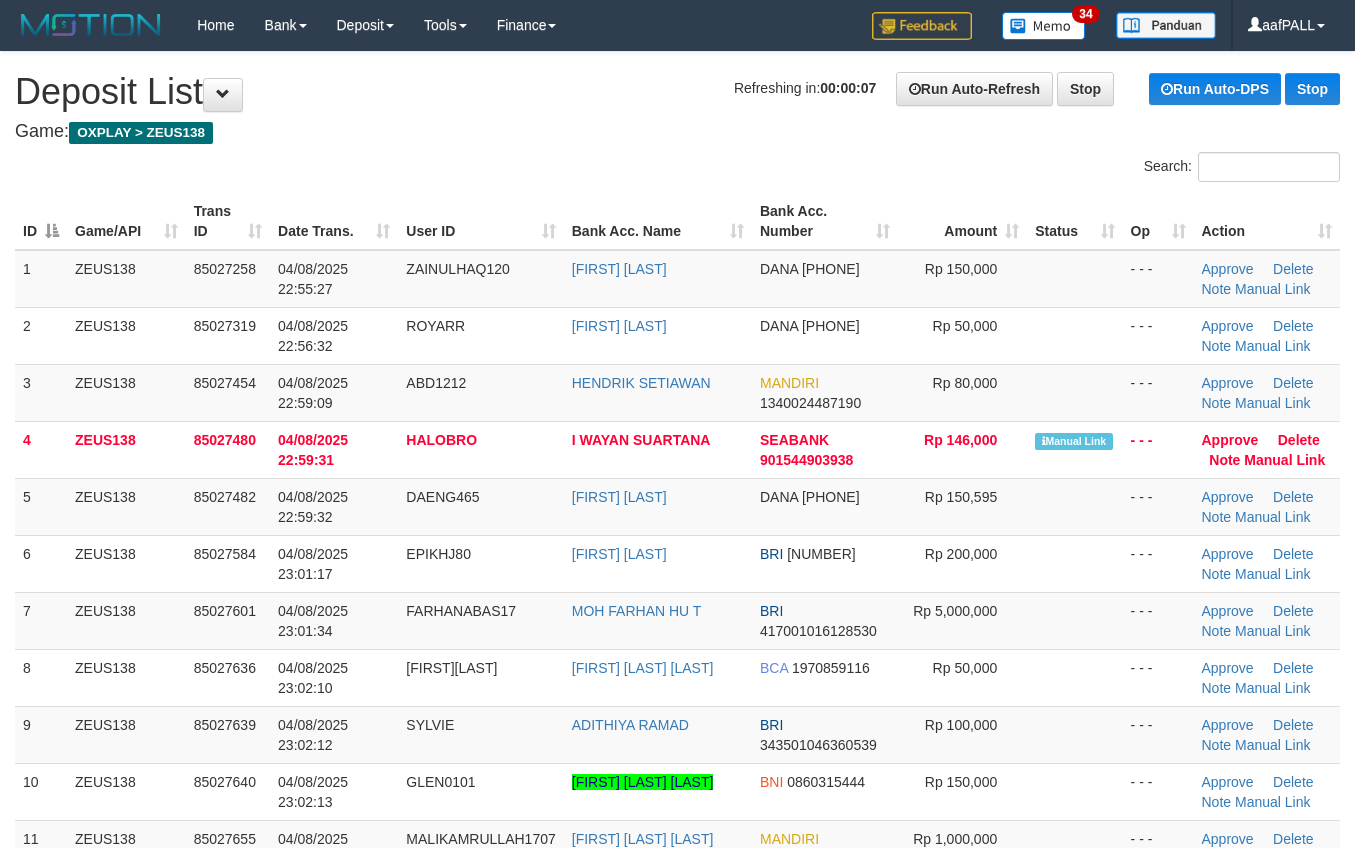 scroll, scrollTop: 0, scrollLeft: 0, axis: both 